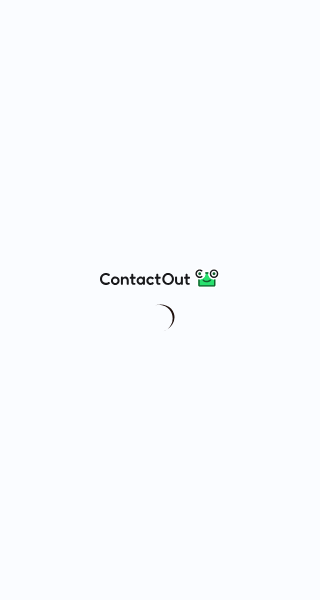 scroll, scrollTop: 0, scrollLeft: 0, axis: both 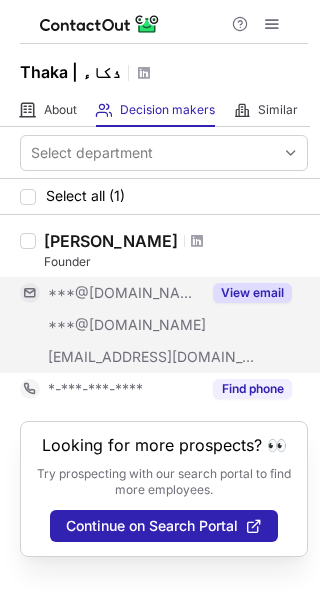 click on "View email" at bounding box center (252, 293) 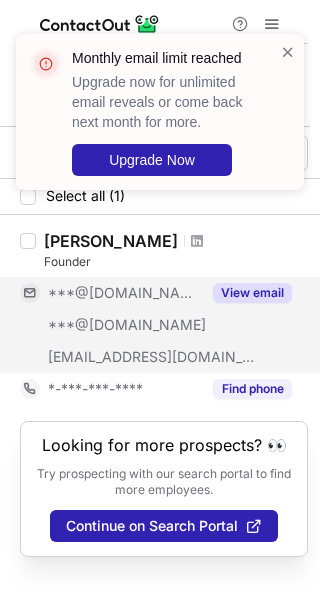 click on "View email" at bounding box center (252, 293) 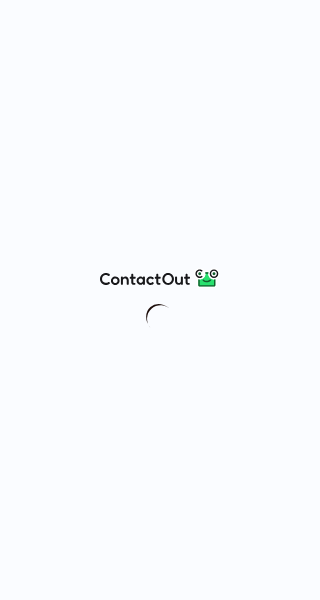 scroll, scrollTop: 0, scrollLeft: 0, axis: both 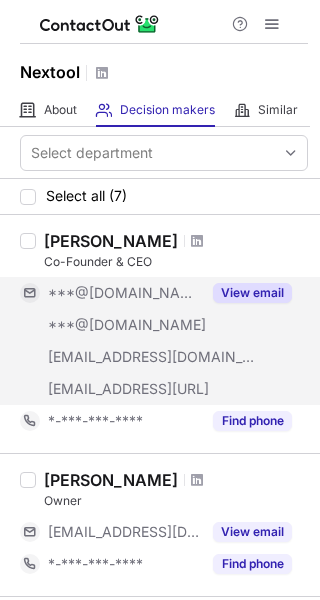 click on "View email" at bounding box center (252, 293) 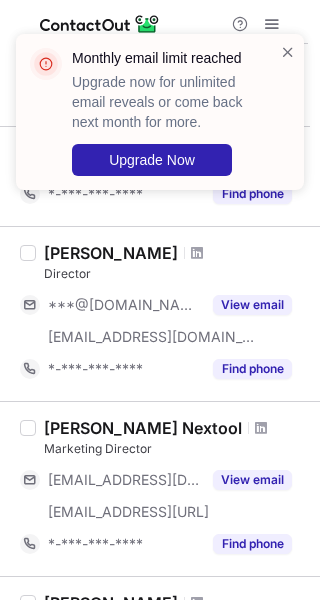 scroll, scrollTop: 514, scrollLeft: 0, axis: vertical 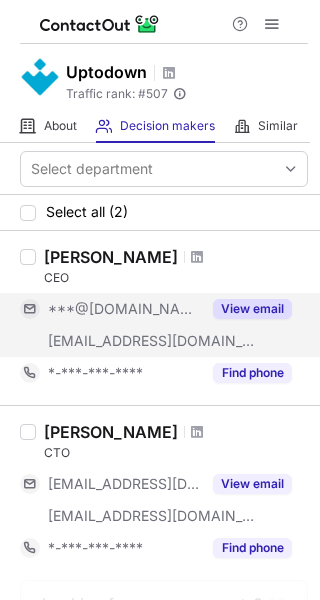 click on "View email" at bounding box center (252, 309) 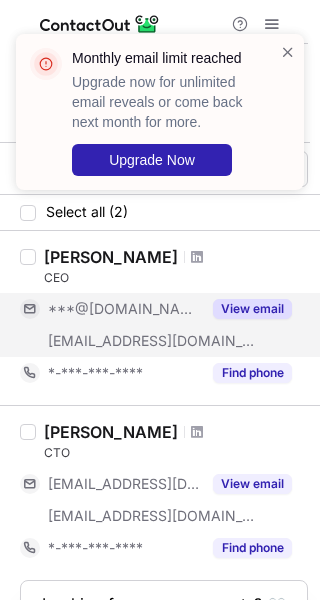 scroll, scrollTop: 132, scrollLeft: 0, axis: vertical 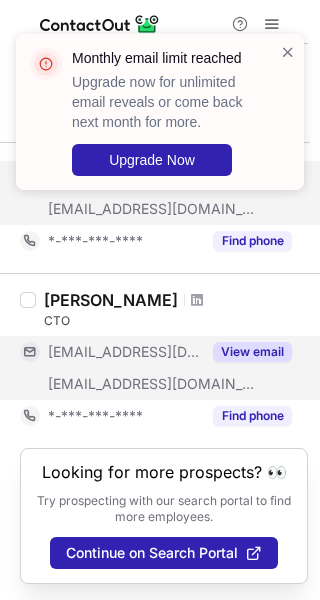 click on "View email" at bounding box center [252, 352] 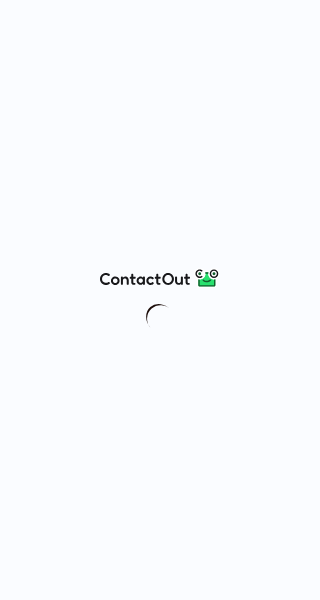 scroll, scrollTop: 0, scrollLeft: 0, axis: both 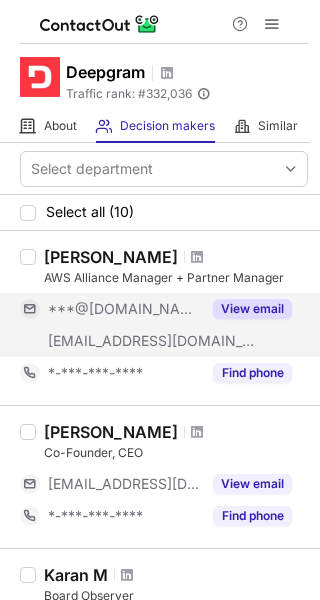 click on "View email" at bounding box center [252, 309] 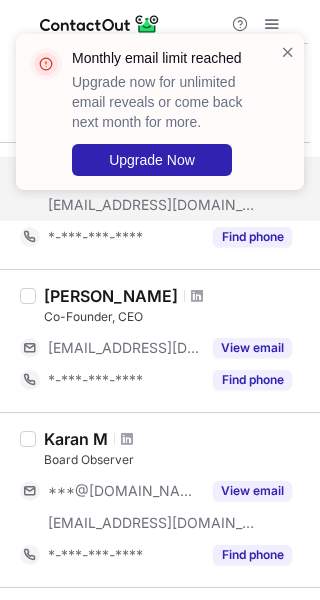 scroll, scrollTop: 139, scrollLeft: 0, axis: vertical 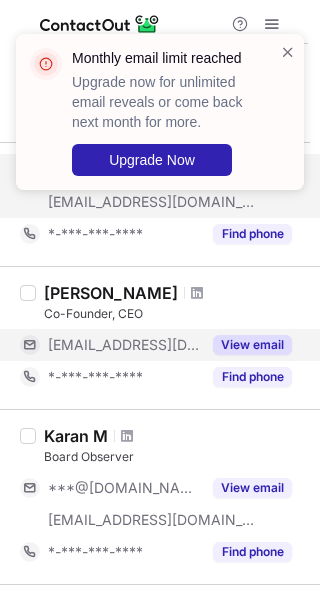 click on "View email" at bounding box center [252, 345] 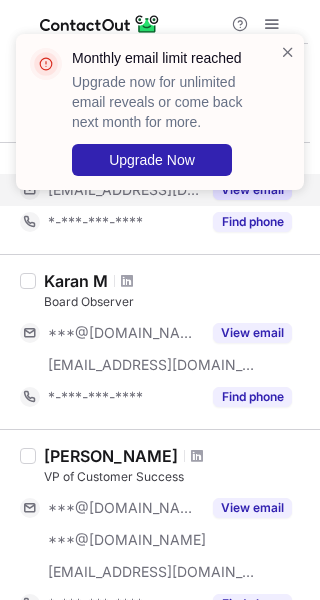 scroll, scrollTop: 296, scrollLeft: 0, axis: vertical 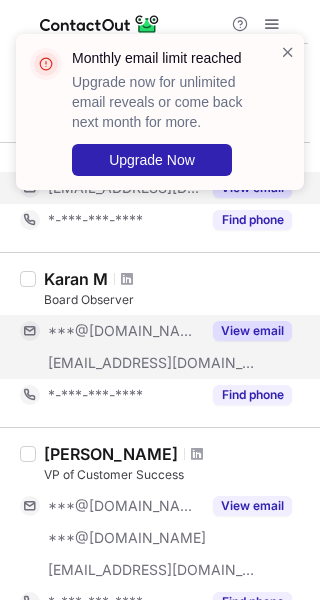 click on "View email" at bounding box center [246, 331] 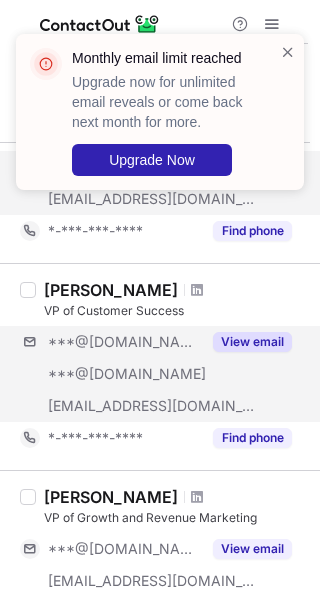 scroll, scrollTop: 466, scrollLeft: 0, axis: vertical 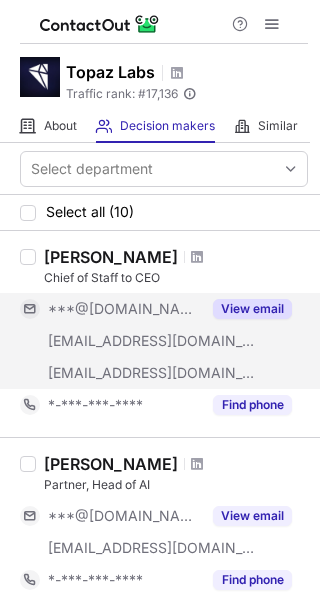click on "View email" at bounding box center (246, 309) 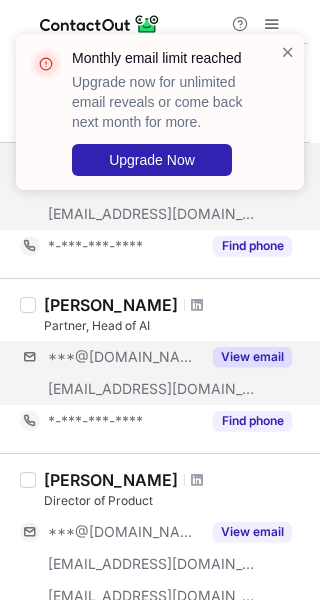 scroll, scrollTop: 160, scrollLeft: 0, axis: vertical 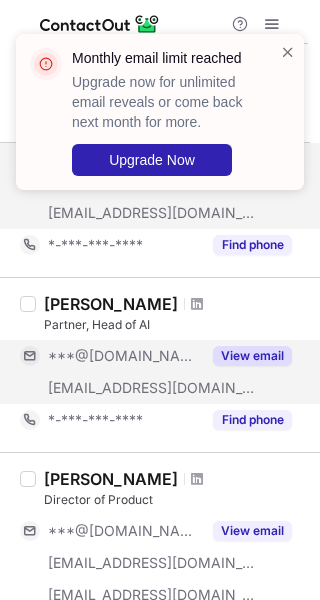 click on "View email" at bounding box center (246, 356) 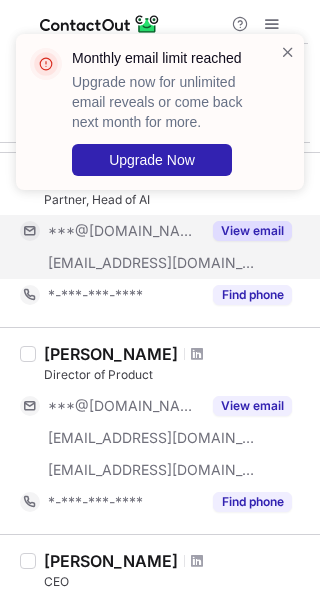 scroll, scrollTop: 286, scrollLeft: 0, axis: vertical 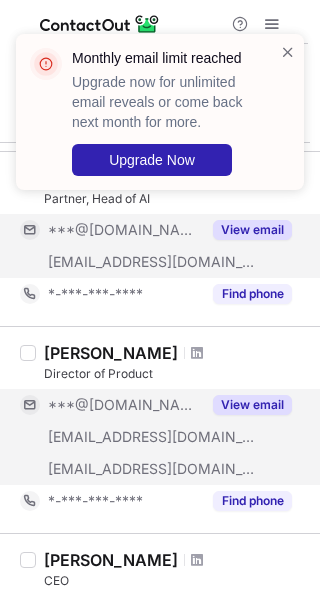 click on "View email" at bounding box center [246, 405] 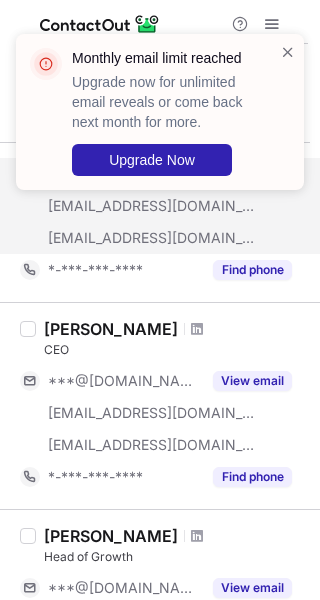 scroll, scrollTop: 518, scrollLeft: 0, axis: vertical 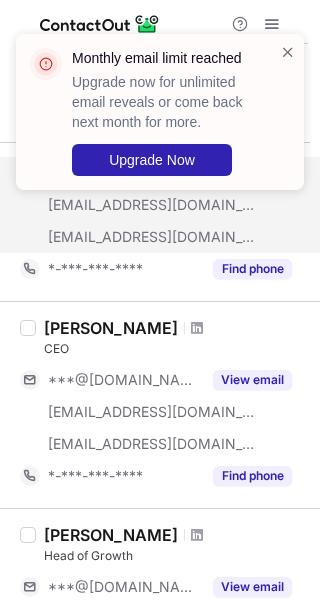 click on "View email" at bounding box center [246, 380] 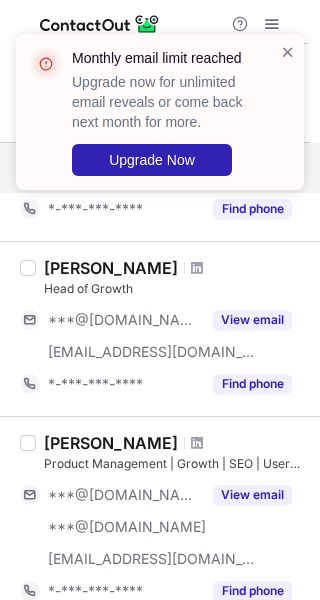 scroll, scrollTop: 795, scrollLeft: 0, axis: vertical 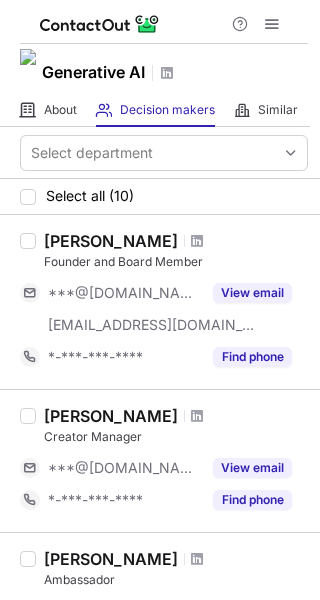 click on "Steve Nouri Founder and Board Member ***@gmail.com ***@generativeai.net View email *-***-***-**** Find phone" at bounding box center (172, 302) 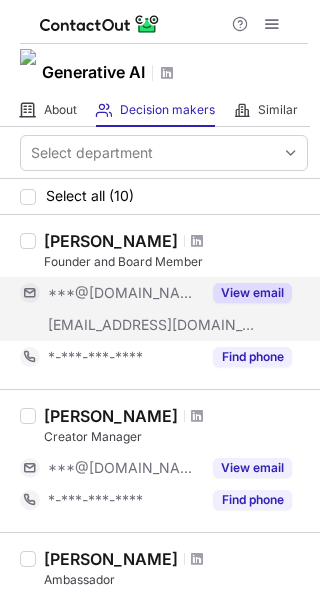 click on "View email" at bounding box center (252, 293) 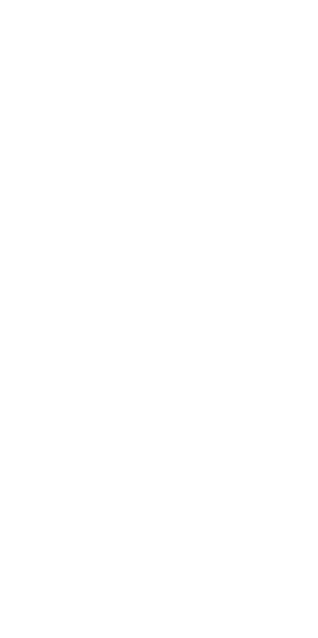 scroll, scrollTop: 0, scrollLeft: 0, axis: both 